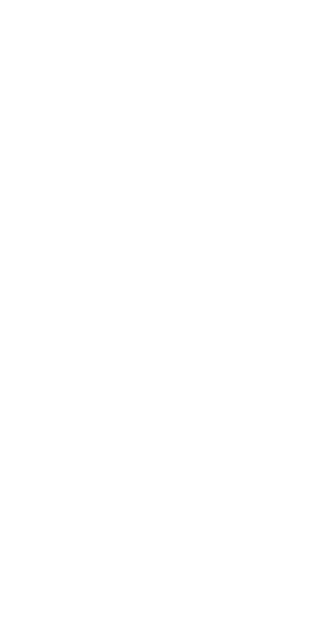 scroll, scrollTop: 0, scrollLeft: 0, axis: both 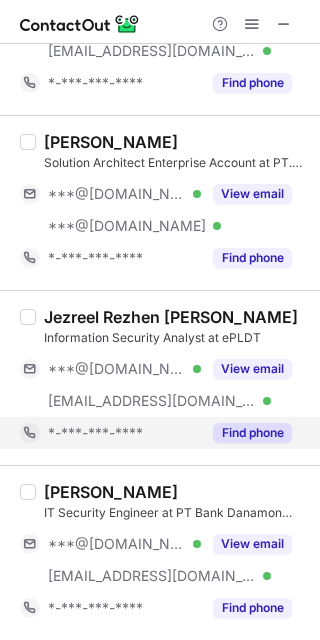 click on "Find phone" at bounding box center [252, 433] 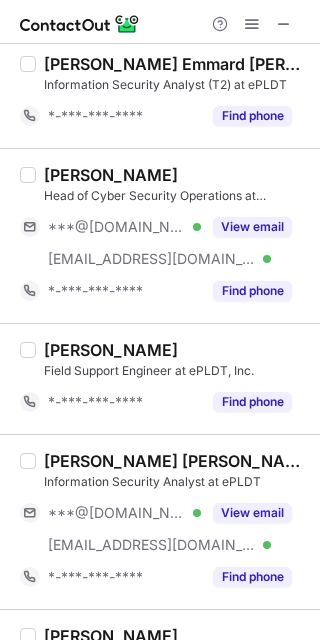 scroll, scrollTop: 300, scrollLeft: 0, axis: vertical 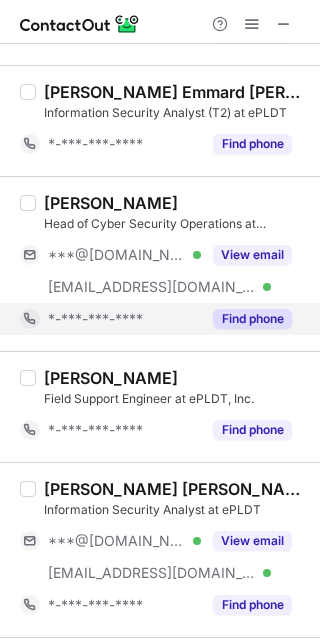 click on "Find phone" at bounding box center (252, 319) 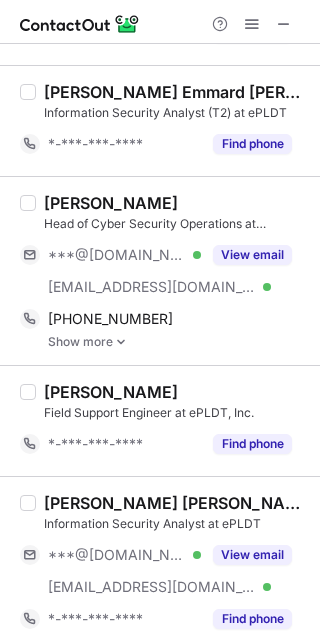click at bounding box center (121, 342) 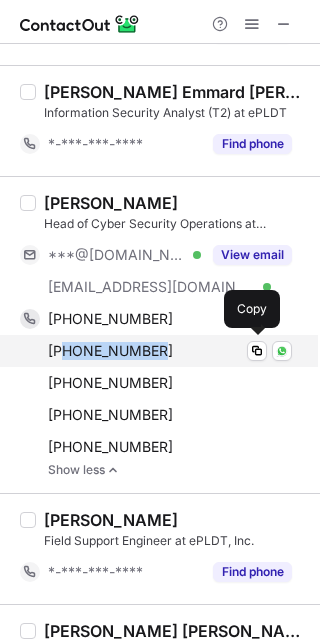 copy on "39215924421" 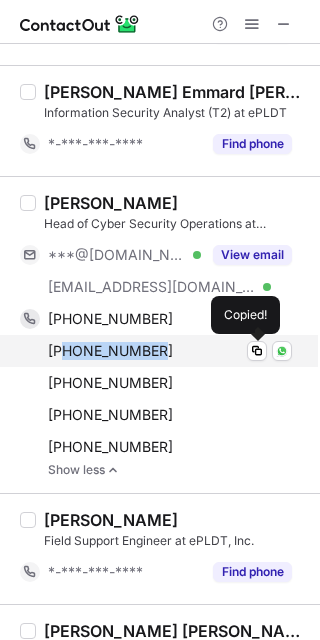 copy on "39215924421" 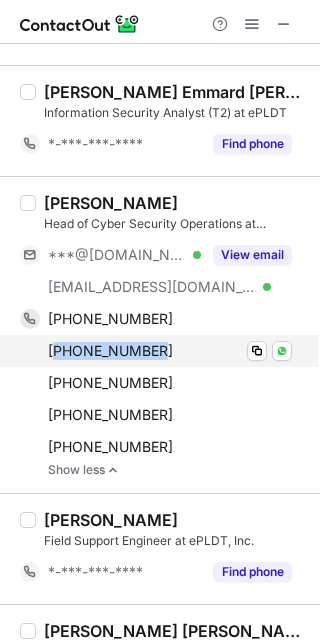 drag, startPoint x: 156, startPoint y: 358, endPoint x: 60, endPoint y: 357, distance: 96.00521 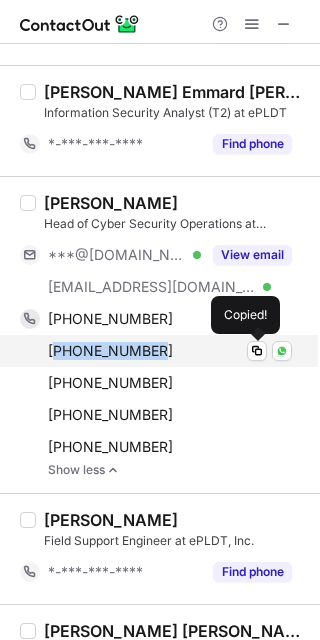 copy on "639215924421" 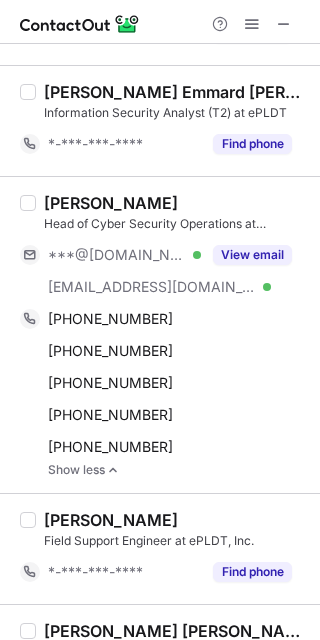 click on "Aldreen R." at bounding box center [111, 203] 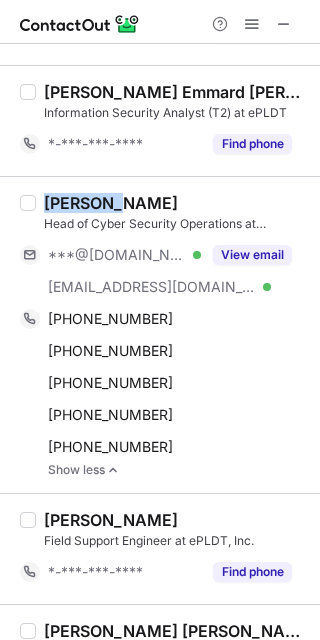 click on "Aldreen R." at bounding box center (111, 203) 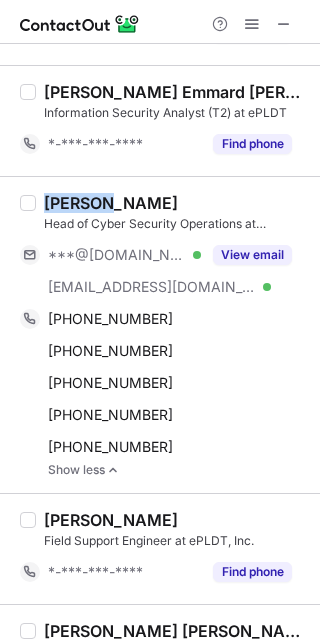 copy on "Aldreen" 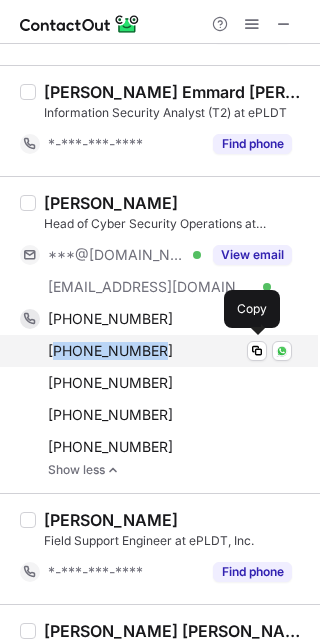 copy on "639215924421" 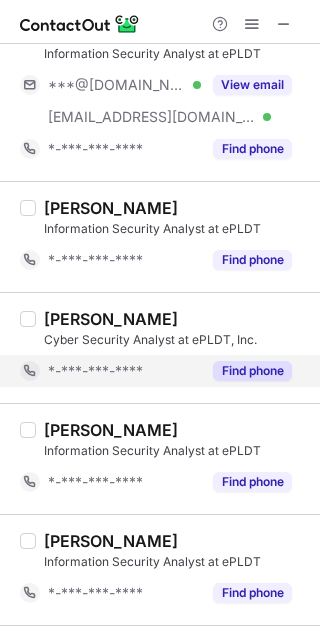 scroll, scrollTop: 900, scrollLeft: 0, axis: vertical 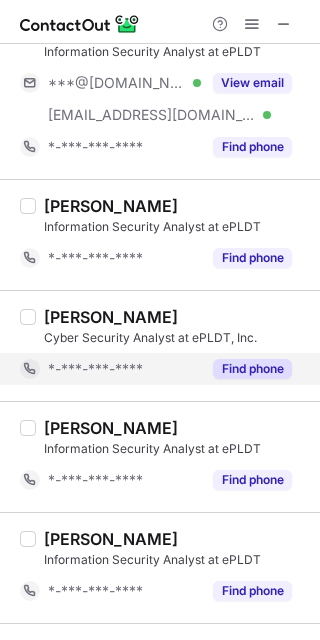click on "Find phone" at bounding box center (252, 369) 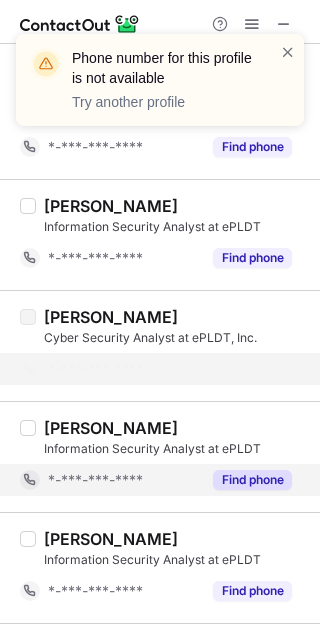 click on "Find phone" at bounding box center [252, 480] 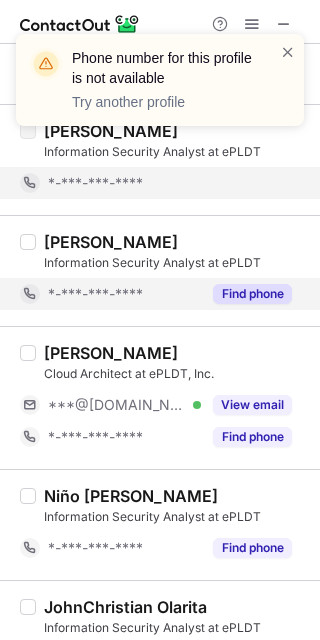 scroll, scrollTop: 1300, scrollLeft: 0, axis: vertical 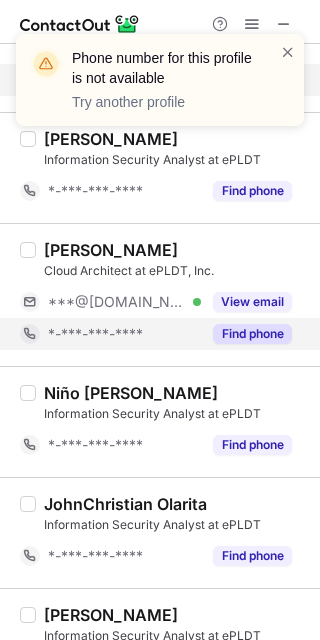 click on "Find phone" at bounding box center (252, 334) 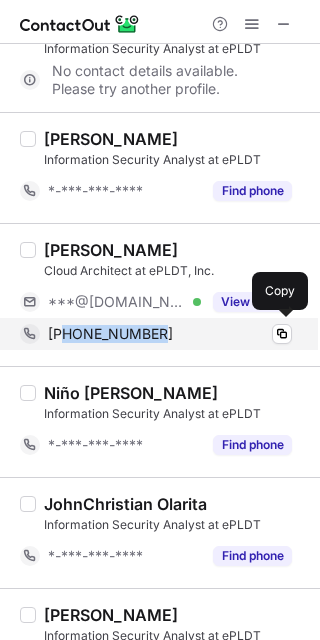copy on "39499818379" 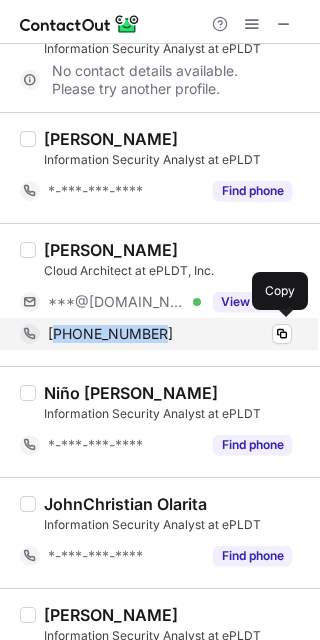 copy on "639499818379" 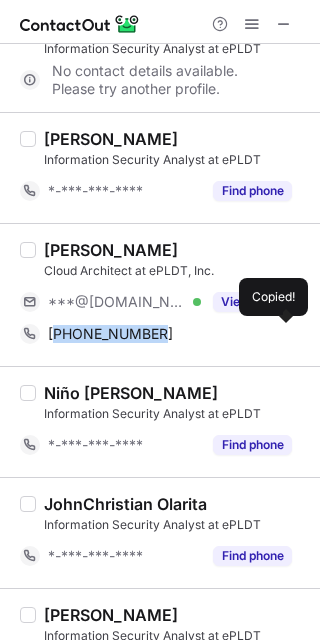 copy on "639499818379" 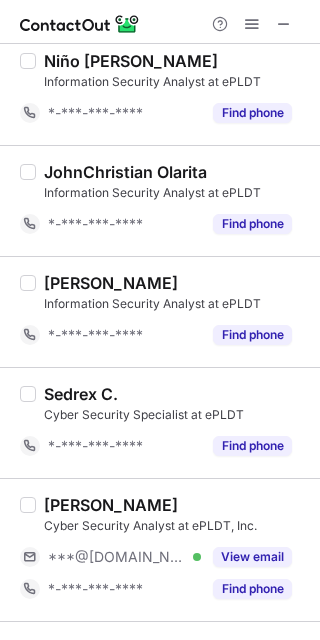 scroll, scrollTop: 1526, scrollLeft: 0, axis: vertical 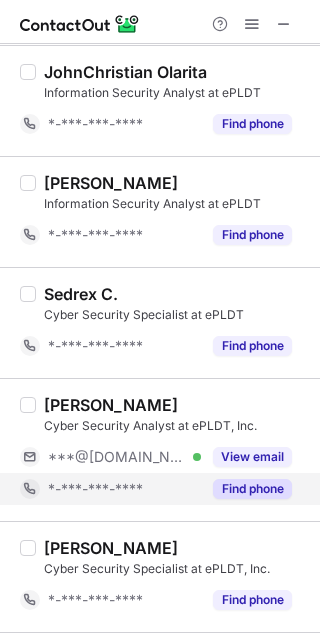 click on "Find phone" at bounding box center [252, 489] 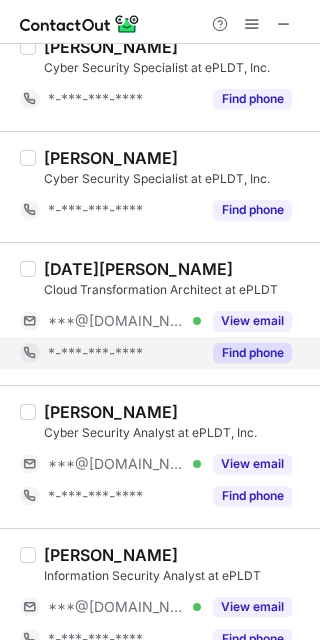 scroll, scrollTop: 2026, scrollLeft: 0, axis: vertical 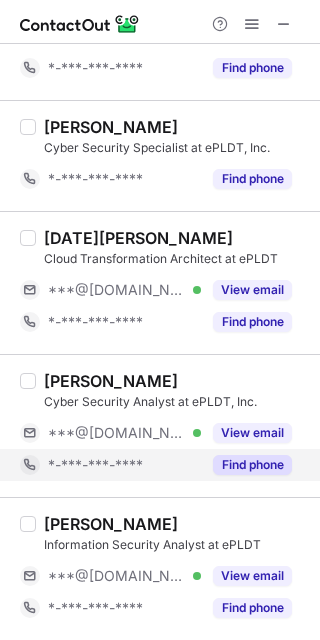 click on "Find phone" at bounding box center (252, 465) 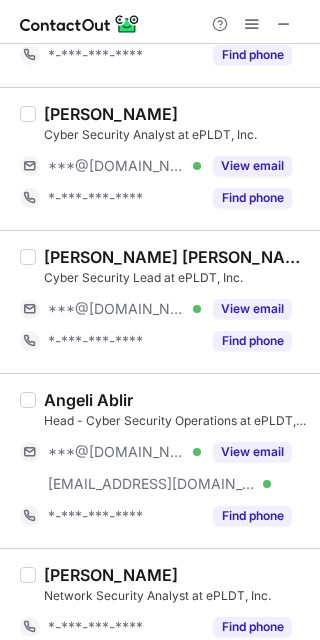 scroll, scrollTop: 2566, scrollLeft: 0, axis: vertical 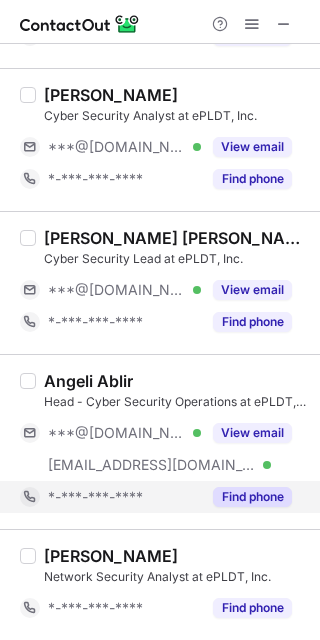 click on "Find phone" at bounding box center (252, 497) 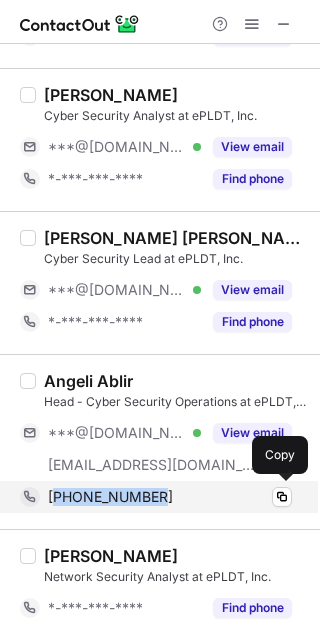 drag, startPoint x: 165, startPoint y: 501, endPoint x: 53, endPoint y: 503, distance: 112.01785 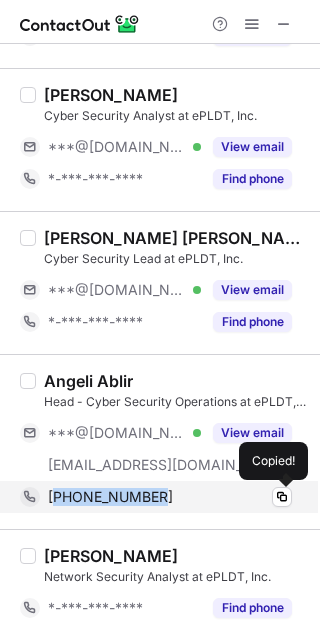 copy on "639209196898" 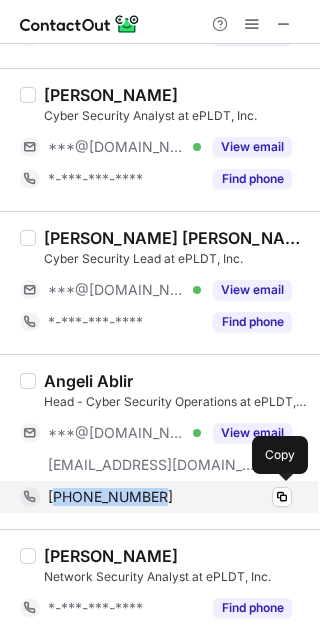 copy on "639209196898" 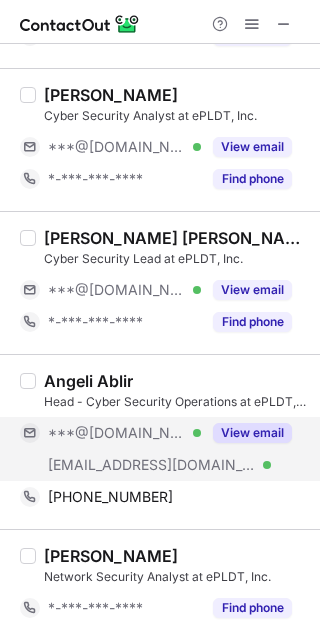 click on "***@epldt.com" at bounding box center (152, 465) 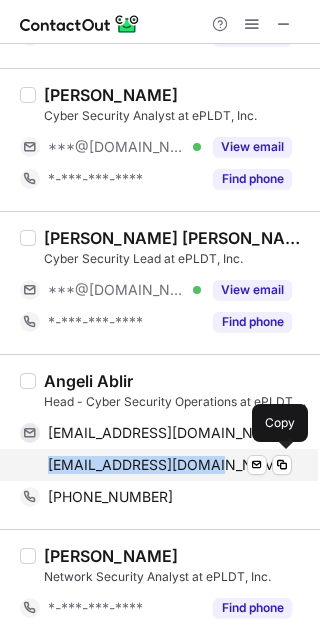 drag, startPoint x: 47, startPoint y: 465, endPoint x: 194, endPoint y: 466, distance: 147.0034 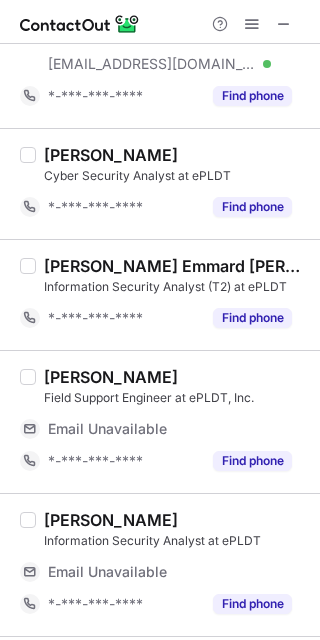 scroll, scrollTop: 0, scrollLeft: 0, axis: both 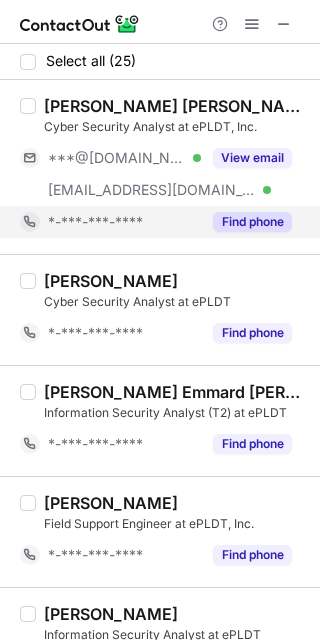 click on "Find phone" at bounding box center (252, 222) 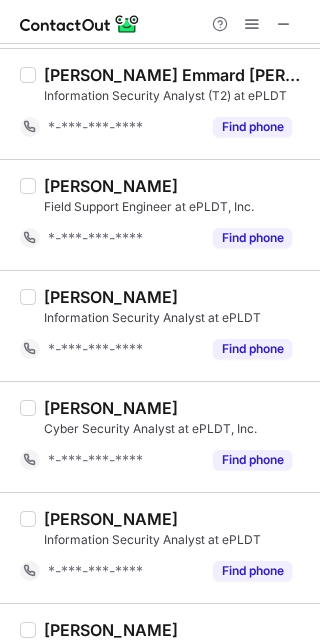 scroll, scrollTop: 400, scrollLeft: 0, axis: vertical 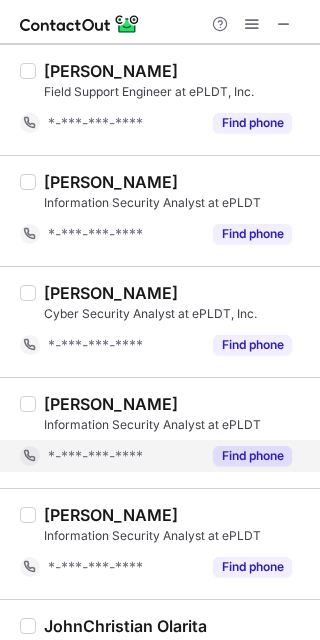 click on "Find phone" at bounding box center (252, 456) 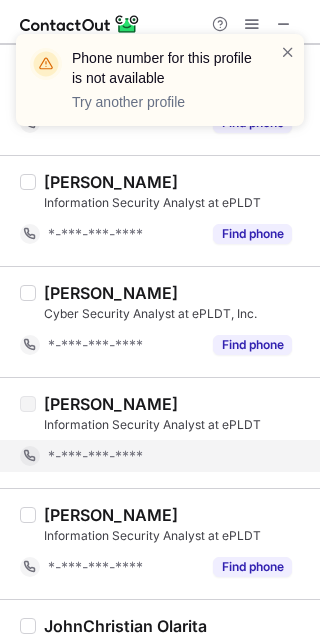 scroll, scrollTop: 600, scrollLeft: 0, axis: vertical 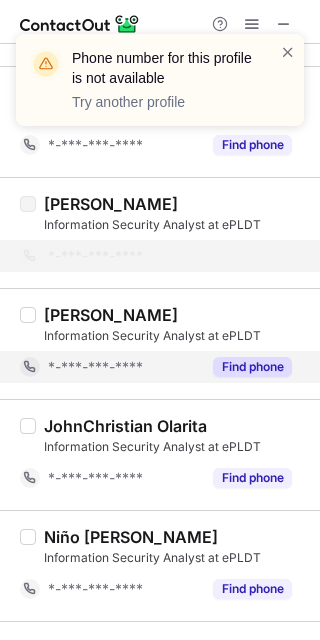 click on "Find phone" at bounding box center [252, 367] 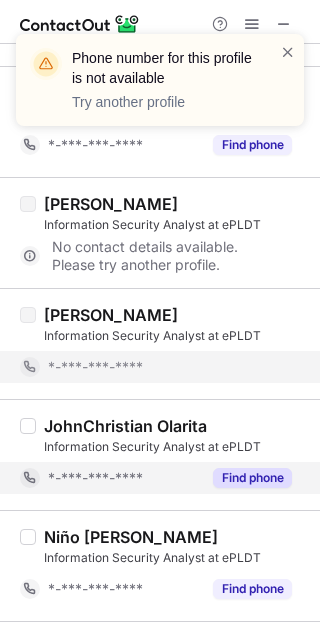 click on "Find phone" at bounding box center (252, 478) 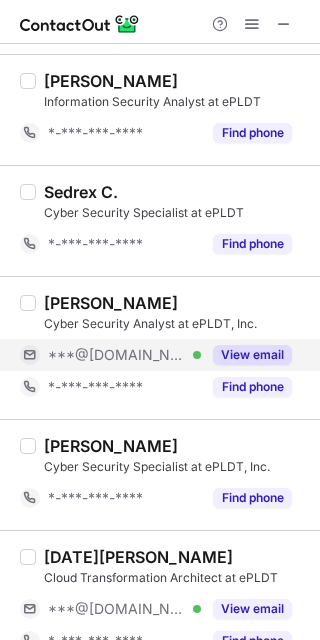 scroll, scrollTop: 1200, scrollLeft: 0, axis: vertical 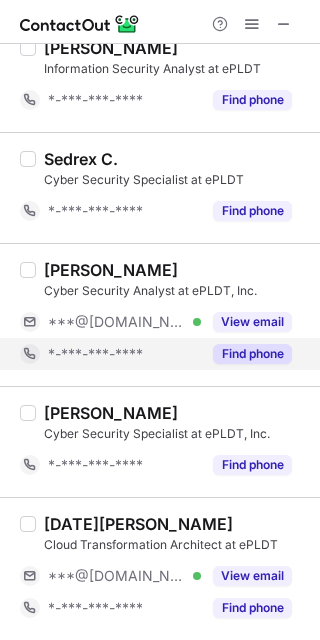 click on "Find phone" at bounding box center [252, 354] 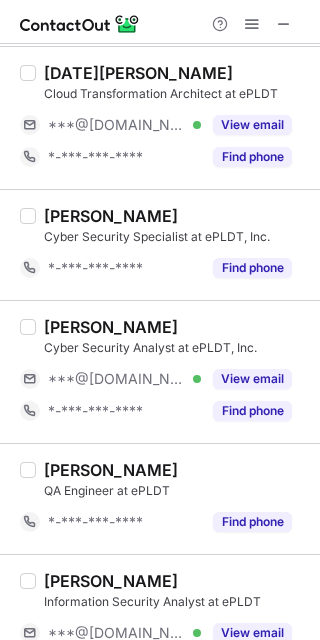 scroll, scrollTop: 1700, scrollLeft: 0, axis: vertical 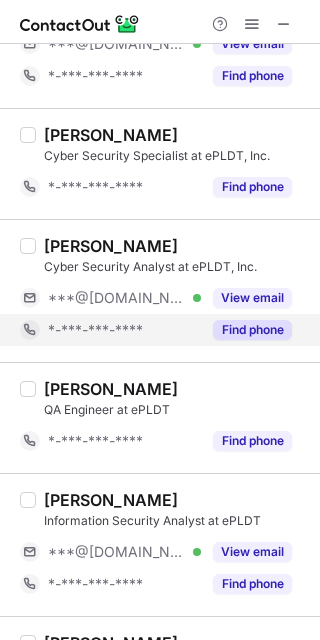 click on "Find phone" at bounding box center [252, 330] 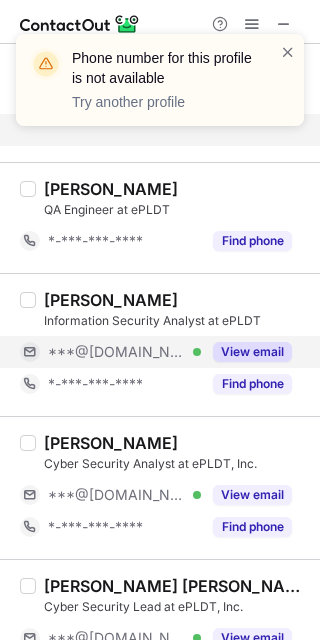 scroll, scrollTop: 2000, scrollLeft: 0, axis: vertical 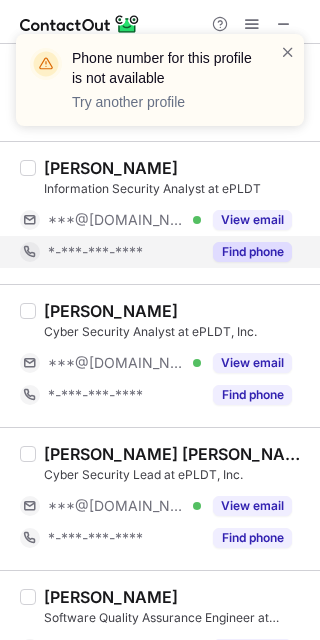 click on "Find phone" at bounding box center [252, 252] 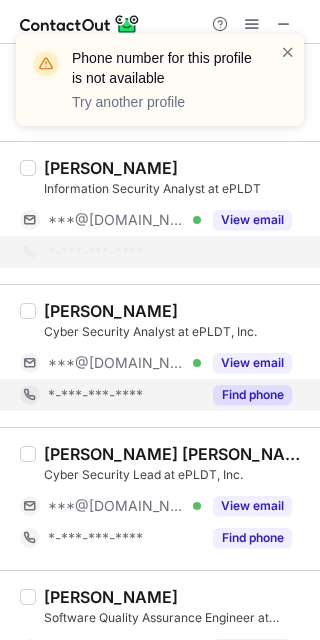 click on "Find phone" at bounding box center [252, 395] 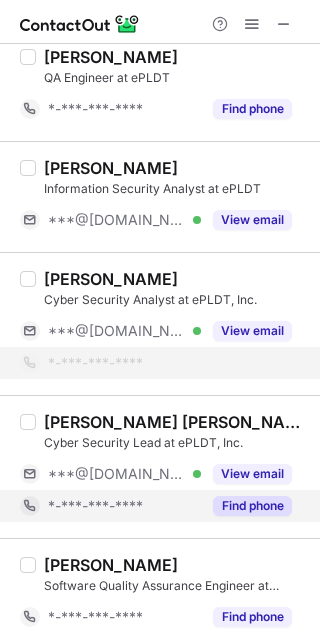 click on "Find phone" at bounding box center [252, 506] 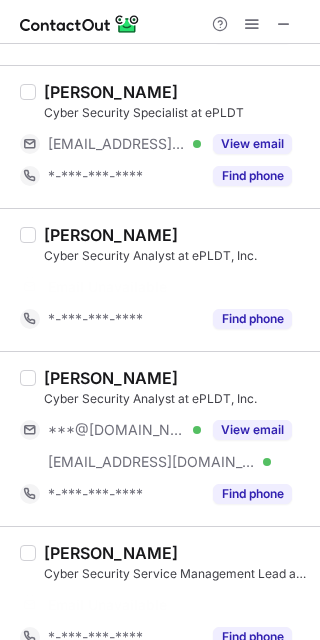 scroll, scrollTop: 268, scrollLeft: 0, axis: vertical 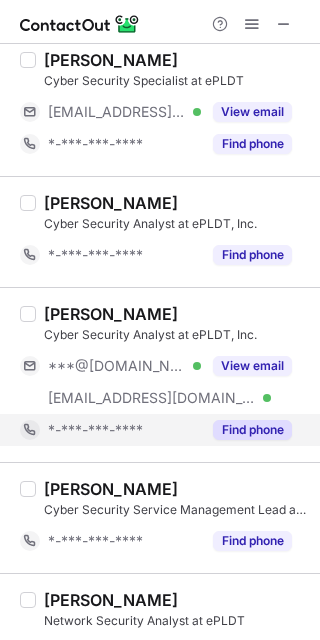 click on "Find phone" at bounding box center (252, 430) 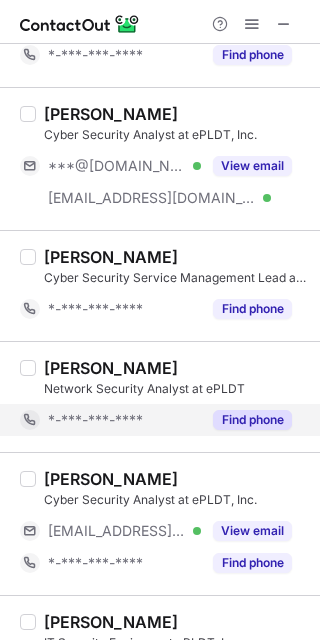 scroll, scrollTop: 568, scrollLeft: 0, axis: vertical 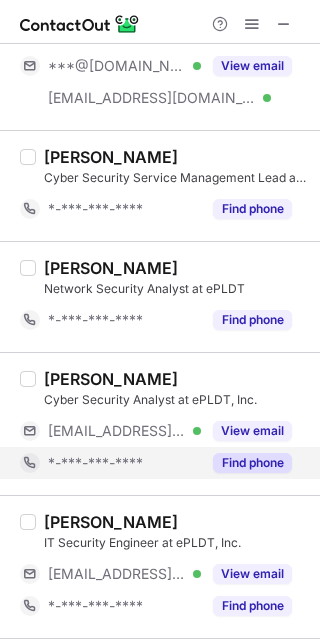 click on "Find phone" at bounding box center [252, 463] 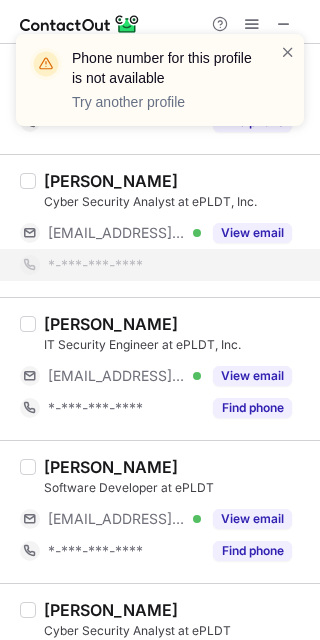 scroll, scrollTop: 768, scrollLeft: 0, axis: vertical 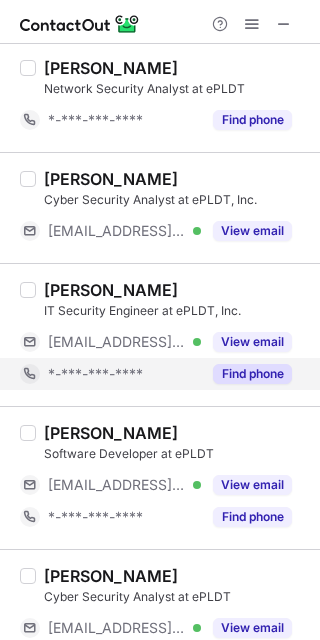 click on "Find phone" at bounding box center (252, 374) 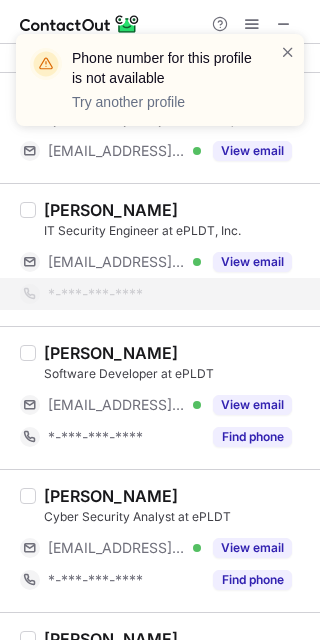 scroll, scrollTop: 868, scrollLeft: 0, axis: vertical 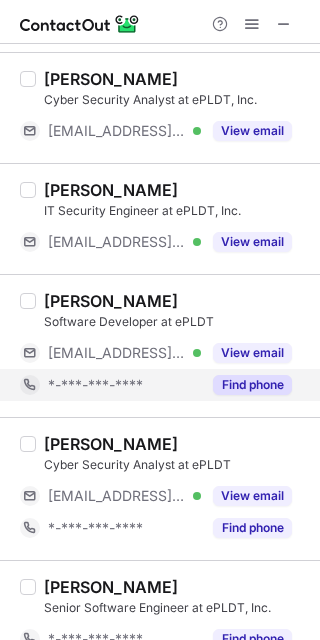 click on "Find phone" at bounding box center (252, 385) 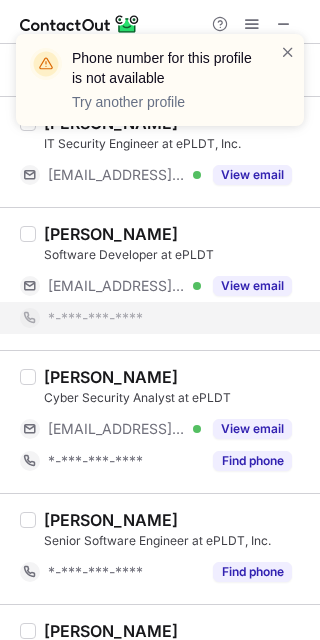 scroll, scrollTop: 968, scrollLeft: 0, axis: vertical 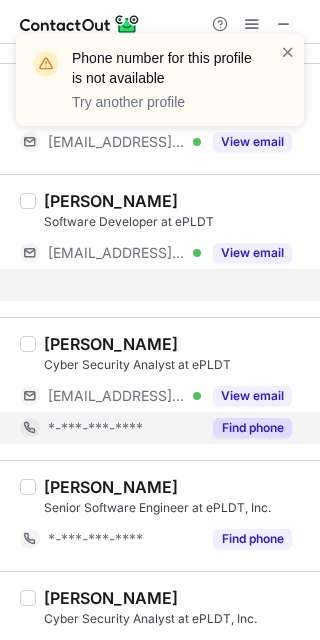 click on "Select all (24) Michael Sta Maria Cyber Security Specialist at ePLDT *-***-***-**** Find phone robert maage Quality Assurance Engineer at ePLDT *-***-***-**** Find phone Melvin John Calonzo Cyber Security Specialist at ePLDT ***@epldt.com Verified View email *-***-***-**** Find phone Mark Anthony Segismundo Cyber Security Analyst at ePLDT, Inc. *-***-***-**** Find phone Jenina Bawiin Cyber Security Analyst at ePLDT, Inc. ***@gmail.com Verified ***@epldt.com Verified View email Carl Donald Arao Cyber Security Service Management Lead at ePLDT *-***-***-**** Find phone Jeolo Parco Network Security Analyst at ePLDT *-***-***-**** Find phone Mariella Enrique Cyber Security Analyst at ePLDT, Inc. ***@epldt.com Verified View email Ranillo Maligaya IT Security Engineer at ePLDT, Inc. ***@epldt.com Verified View email aldren B. Software Developer at ePLDT ***@epldt.com Verified View email *-***-***-**** Roy Gonzales Cyber Security Analyst at ePLDT ***@epldt.com Verified View email *-***-***-**** Find phone Find phone" at bounding box center (160, 649) 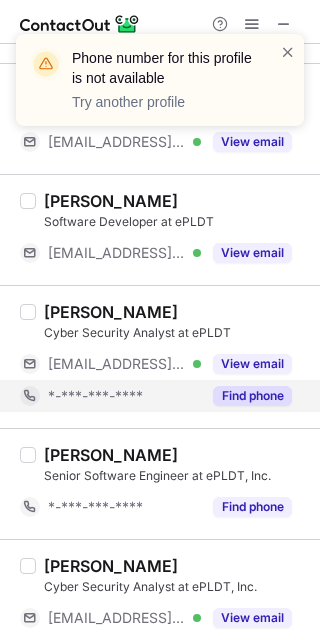 click on "Find phone" at bounding box center (252, 396) 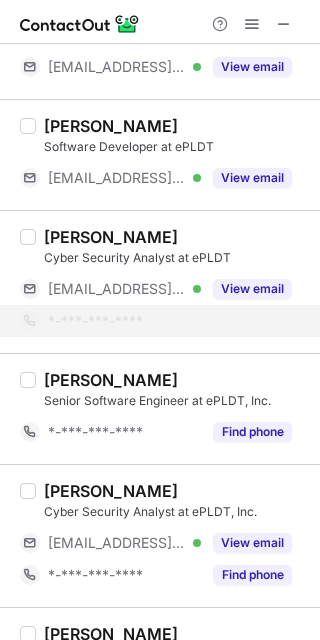 scroll, scrollTop: 1168, scrollLeft: 0, axis: vertical 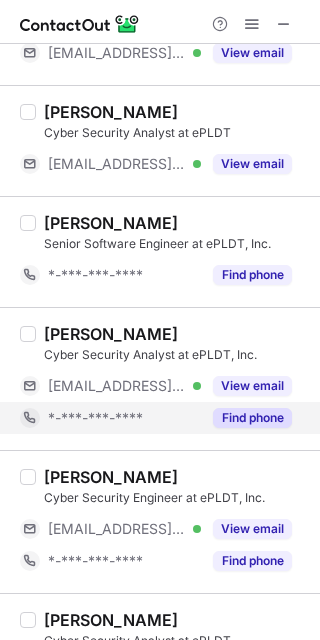 click on "Find phone" at bounding box center (252, 418) 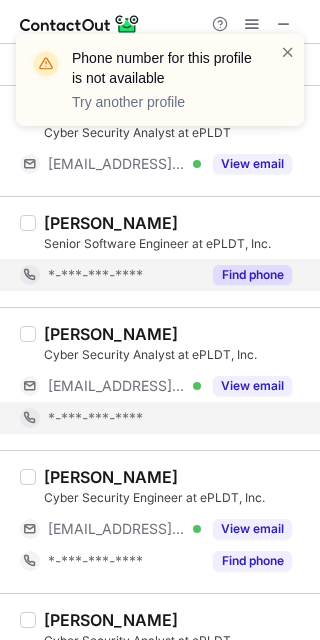 click on "Find phone" at bounding box center [252, 275] 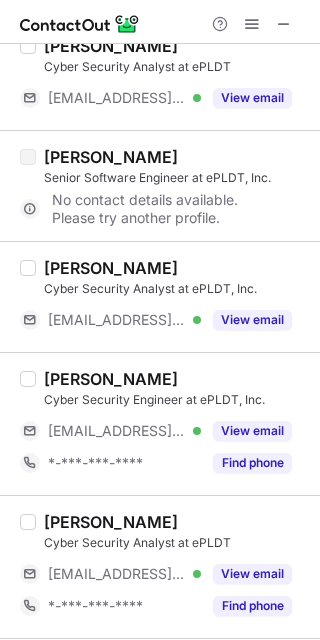 scroll, scrollTop: 1268, scrollLeft: 0, axis: vertical 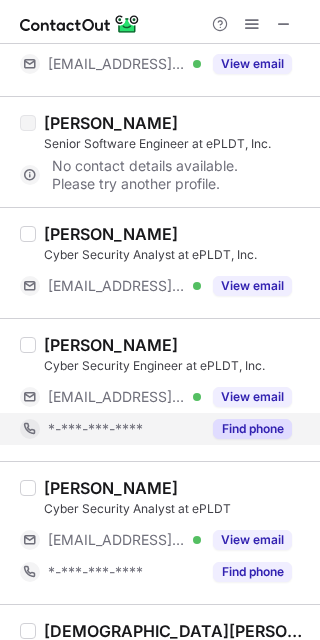 click on "Find phone" at bounding box center [252, 429] 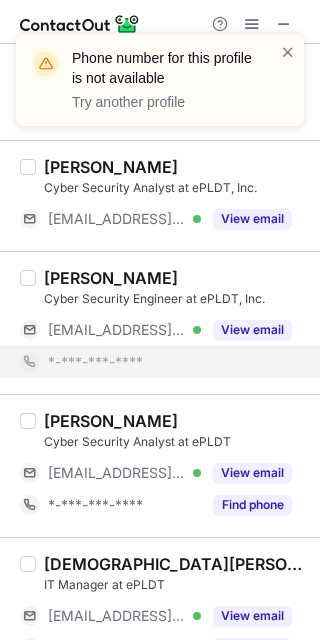 scroll, scrollTop: 1368, scrollLeft: 0, axis: vertical 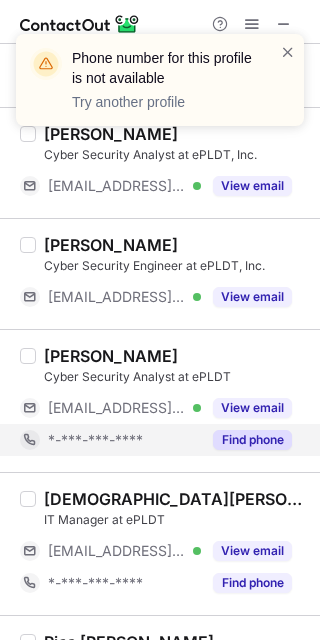 click on "Christian Cortez IT Manager at ePLDT ***@epldt.com Verified View email *-***-***-**** Find phone" at bounding box center (160, 543) 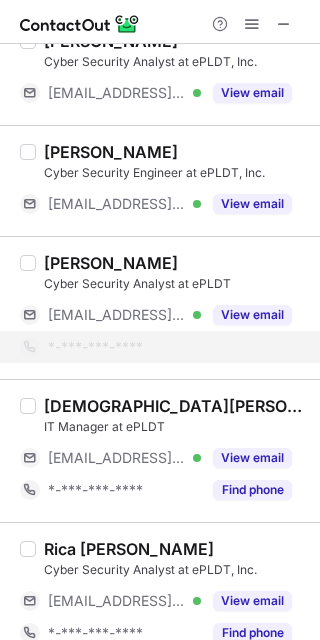 scroll, scrollTop: 1568, scrollLeft: 0, axis: vertical 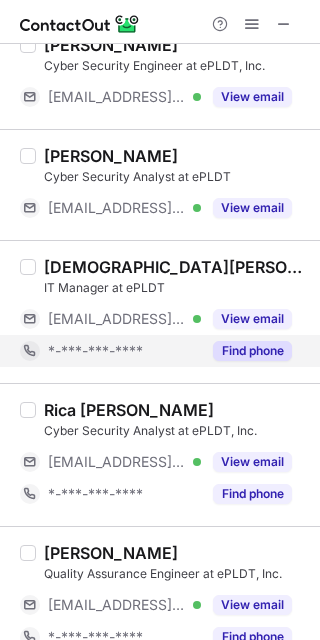click on "Find phone" at bounding box center [252, 351] 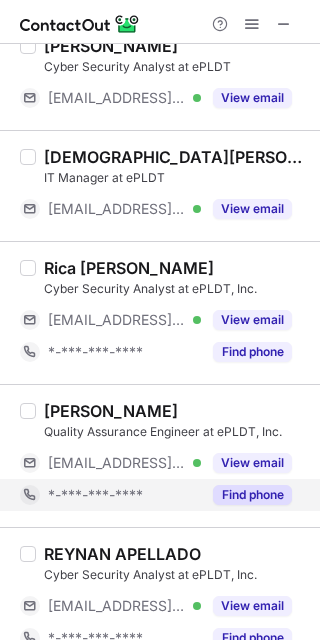 scroll, scrollTop: 1868, scrollLeft: 0, axis: vertical 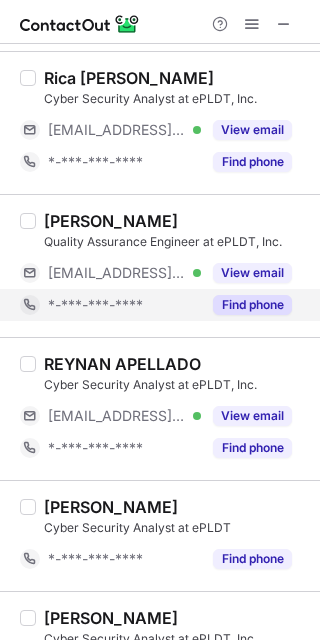 click on "Find phone" at bounding box center (252, 305) 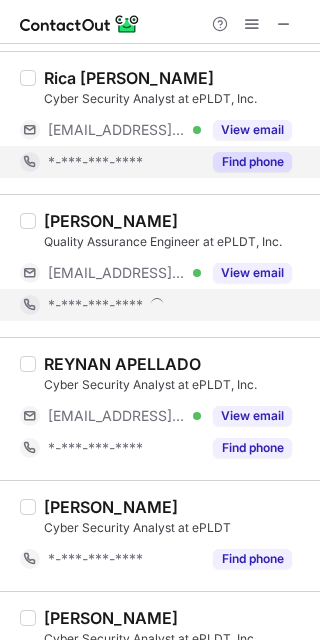 click on "Find phone" at bounding box center [252, 162] 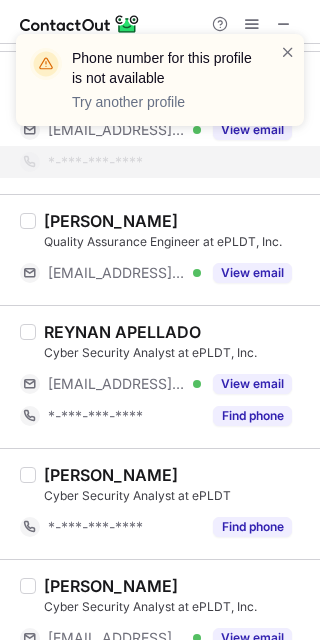 click on "REYNAN APELLADO Cyber Security Analyst at ePLDT, Inc. ***@epldt.com Verified View email *-***-***-**** Find phone" at bounding box center [160, 376] 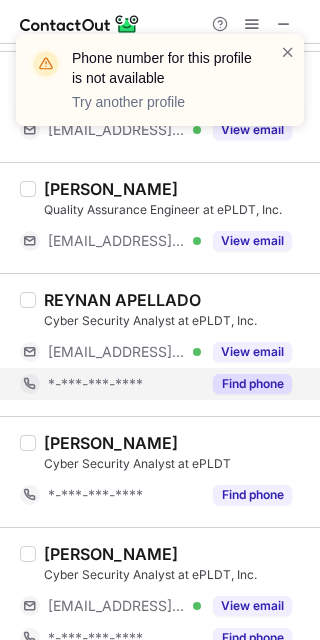 click on "REYNAN APELLADO Cyber Security Analyst at ePLDT, Inc. ***@epldt.com Verified View email *-***-***-**** Find phone" at bounding box center (160, 344) 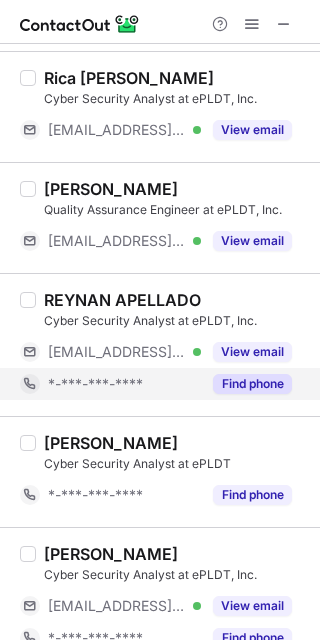 click on "Find phone" at bounding box center [252, 384] 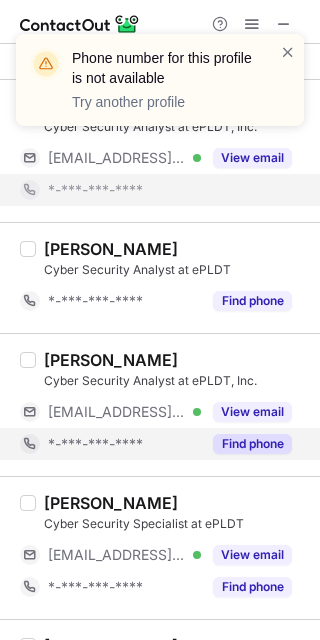 scroll, scrollTop: 2068, scrollLeft: 0, axis: vertical 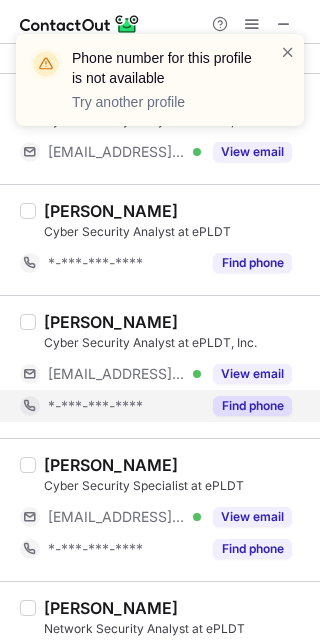 click on "Select all (24) Michael Sta Maria Cyber Security Specialist at ePLDT *-***-***-**** Find phone robert maage Quality Assurance Engineer at ePLDT *-***-***-**** Find phone Melvin John Calonzo Cyber Security Specialist at ePLDT ***@epldt.com Verified View email *-***-***-**** Find phone Mark Anthony Segismundo Cyber Security Analyst at ePLDT, Inc. *-***-***-**** Find phone Jenina Bawiin Cyber Security Analyst at ePLDT, Inc. ***@gmail.com Verified ***@epldt.com Verified View email Carl Donald Arao Cyber Security Service Management Lead at ePLDT *-***-***-**** Find phone Jeolo Parco Network Security Analyst at ePLDT *-***-***-**** Find phone Mariella Enrique Cyber Security Analyst at ePLDT, Inc. ***@epldt.com Verified View email Ranillo Maligaya IT Security Engineer at ePLDT, Inc. ***@epldt.com Verified View email aldren B. Software Developer at ePLDT ***@epldt.com Verified View email Roy Gonzales Cyber Security Analyst at ePLDT ***@epldt.com Verified View email Simeon Ramirez No contact details available." at bounding box center [160, -595] 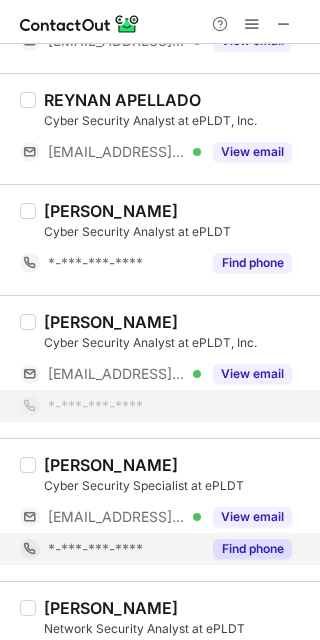 click on "Find phone" at bounding box center [252, 549] 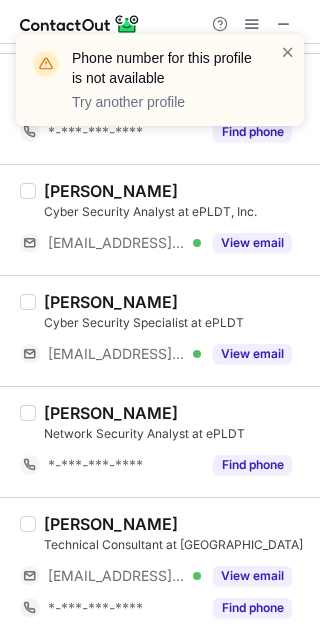 scroll, scrollTop: 2199, scrollLeft: 0, axis: vertical 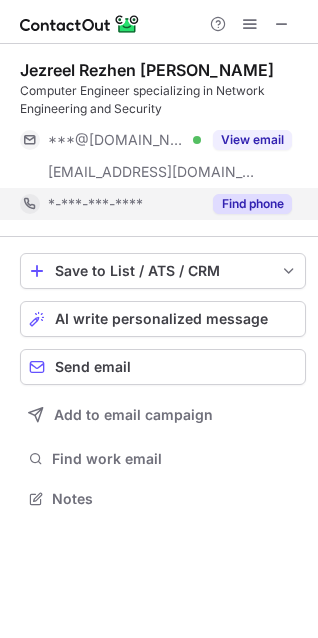 click on "Find phone" at bounding box center [252, 204] 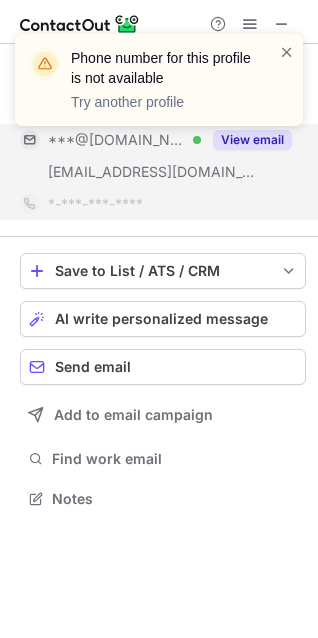 click on "[EMAIL_ADDRESS][DOMAIN_NAME]" at bounding box center (152, 172) 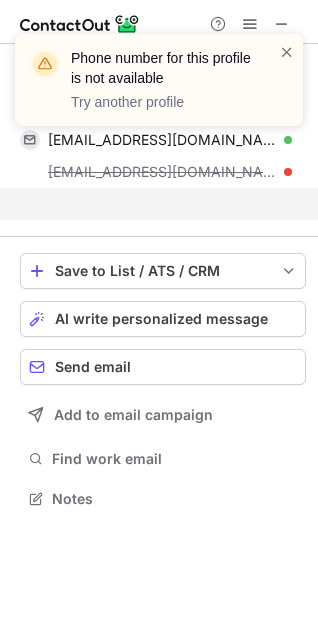 scroll, scrollTop: 453, scrollLeft: 318, axis: both 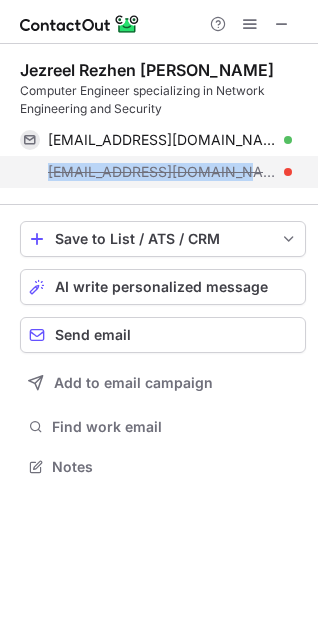 drag, startPoint x: 40, startPoint y: 164, endPoint x: 220, endPoint y: 178, distance: 180.54362 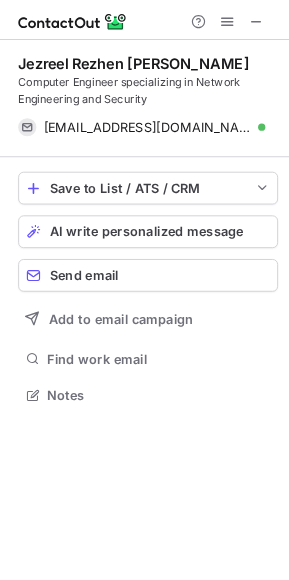 scroll, scrollTop: 421, scrollLeft: 318, axis: both 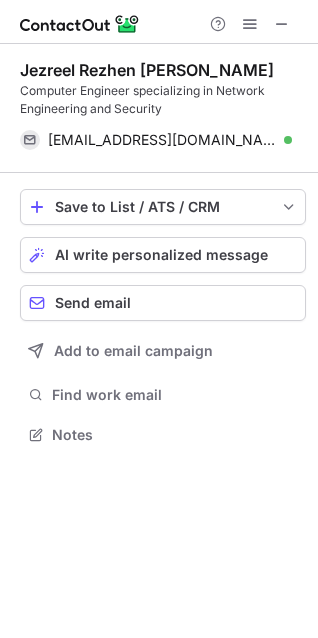 click on "Jezreel Rezhen Lazarte" at bounding box center [147, 70] 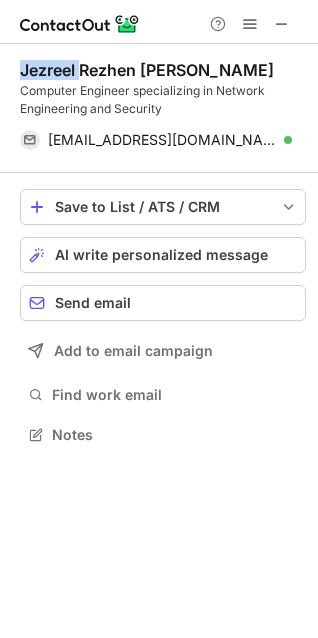 click on "Jezreel Rezhen Lazarte" at bounding box center (147, 70) 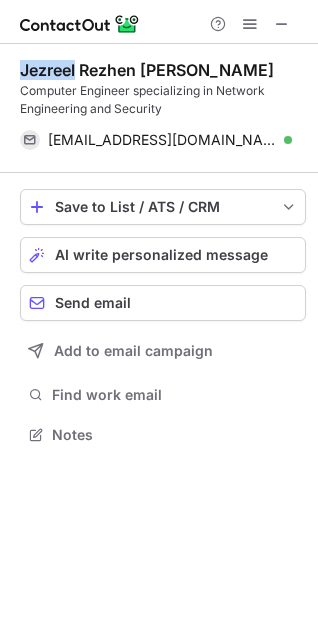 copy on "Jezreel" 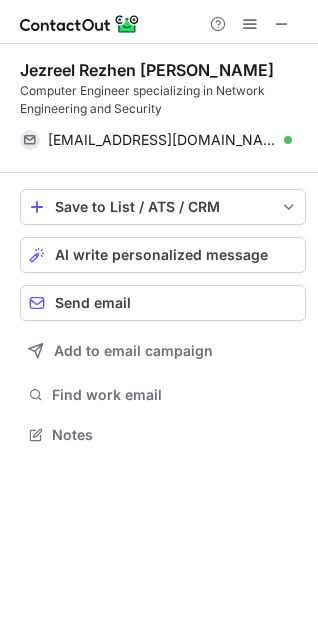 click on "Jezreel Rezhen Lazarte" at bounding box center [147, 70] 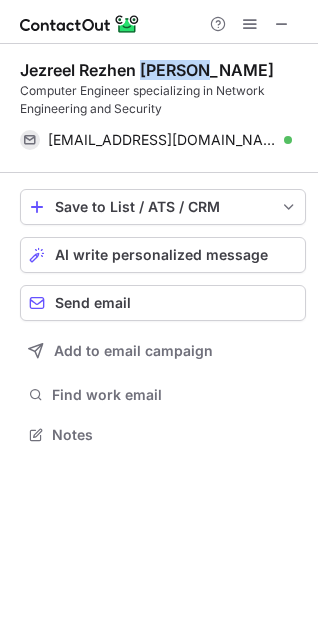 click on "Jezreel Rezhen Lazarte" at bounding box center [147, 70] 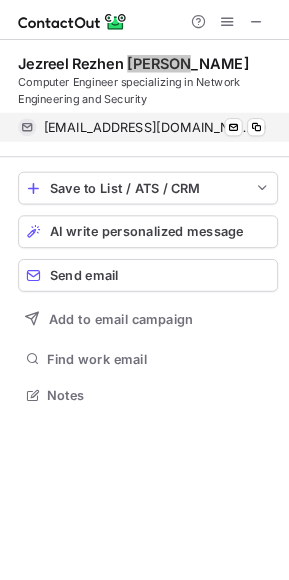 scroll, scrollTop: 10, scrollLeft: 10, axis: both 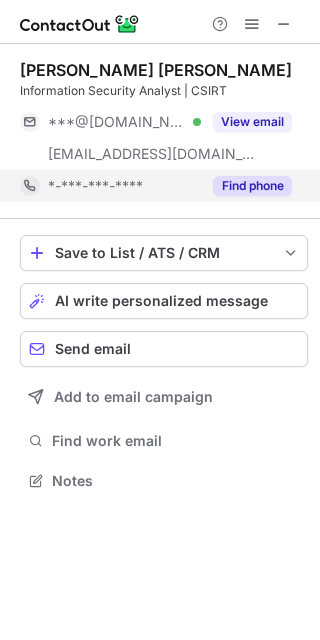 click on "Find phone" at bounding box center [252, 186] 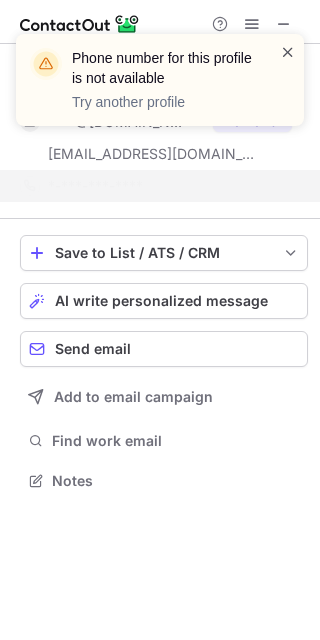 click at bounding box center [288, 52] 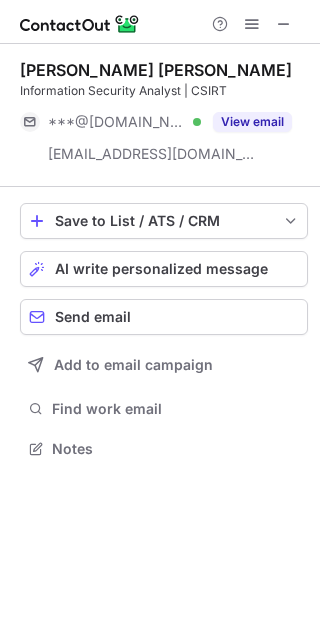 scroll, scrollTop: 435, scrollLeft: 320, axis: both 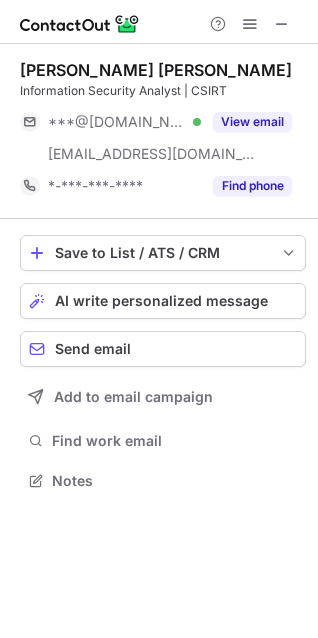 click on "[PERSON_NAME] [PERSON_NAME]" at bounding box center (156, 70) 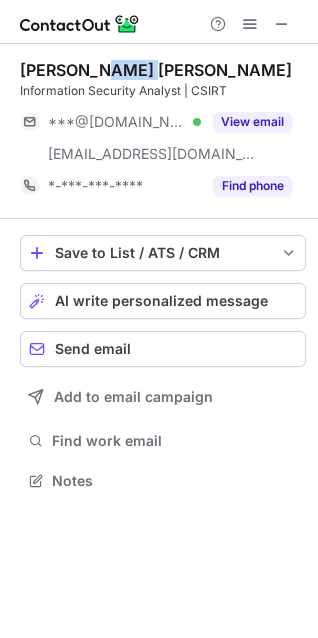 click on "[PERSON_NAME] [PERSON_NAME]" at bounding box center (156, 70) 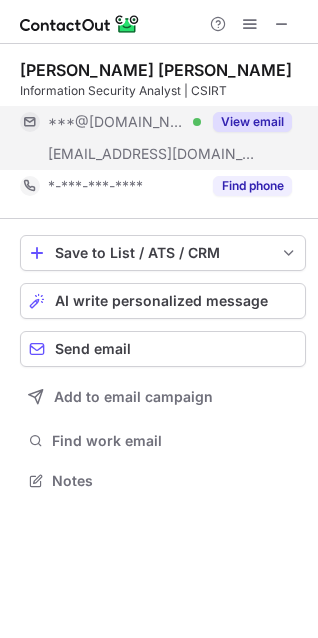 click on "[EMAIL_ADDRESS][DOMAIN_NAME]" at bounding box center [152, 154] 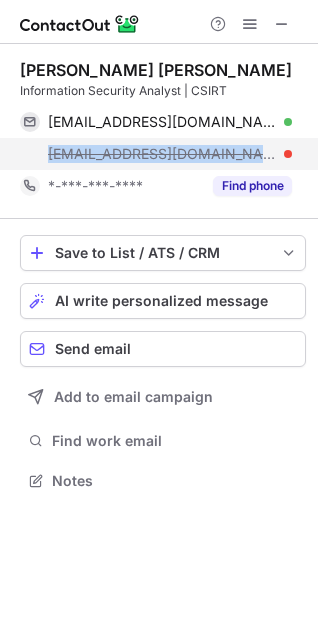 copy on "[EMAIL_ADDRESS][DOMAIN_NAME]" 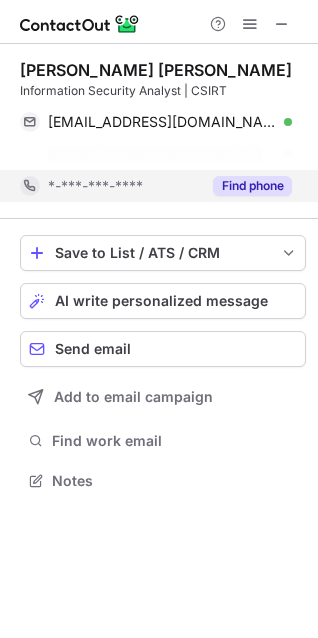scroll, scrollTop: 435, scrollLeft: 318, axis: both 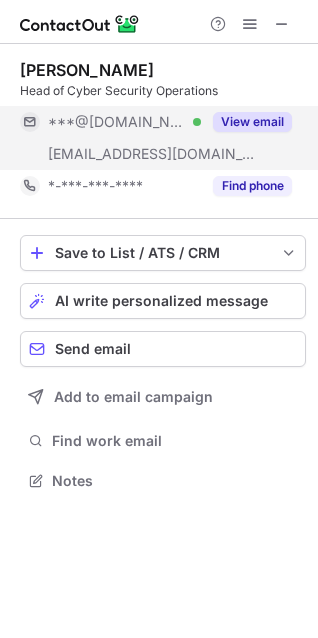 click on "[EMAIL_ADDRESS][DOMAIN_NAME]" at bounding box center (152, 154) 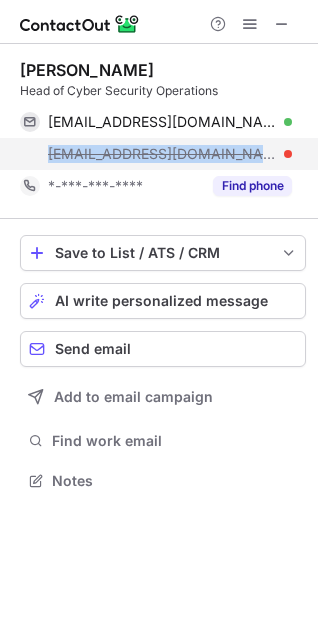 drag, startPoint x: 44, startPoint y: 160, endPoint x: 188, endPoint y: 160, distance: 144 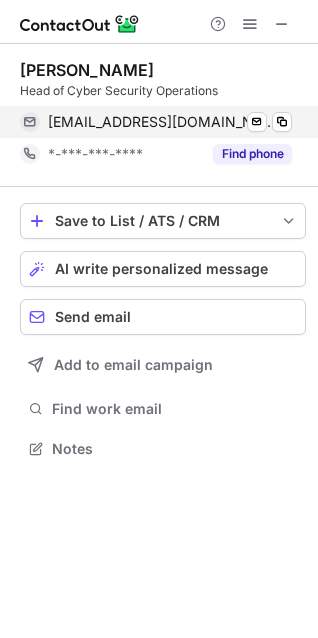scroll, scrollTop: 435, scrollLeft: 318, axis: both 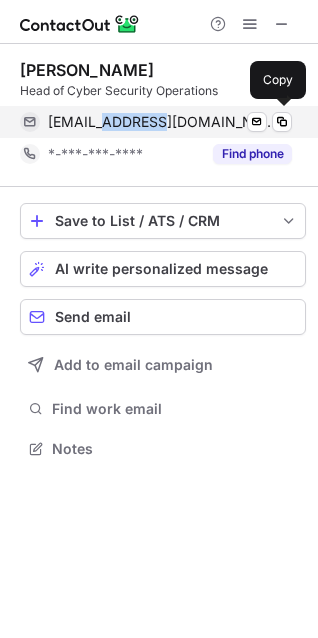 drag, startPoint x: 97, startPoint y: 126, endPoint x: 143, endPoint y: 132, distance: 46.389652 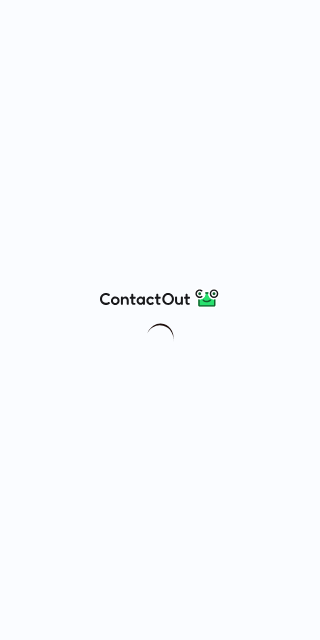 scroll, scrollTop: 0, scrollLeft: 0, axis: both 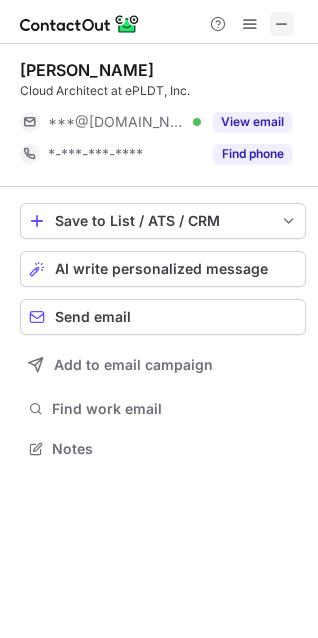 click at bounding box center (282, 24) 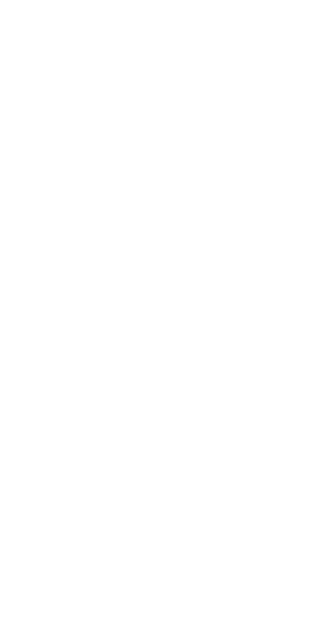scroll, scrollTop: 0, scrollLeft: 0, axis: both 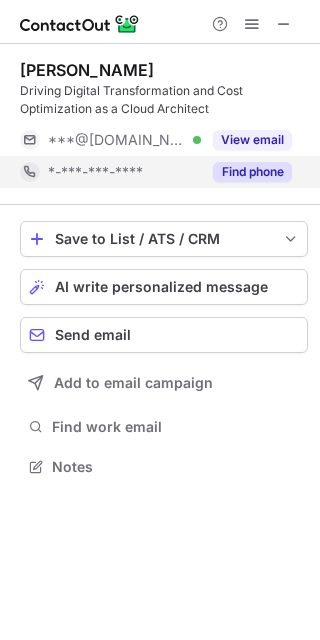 click on "Find phone" at bounding box center [252, 172] 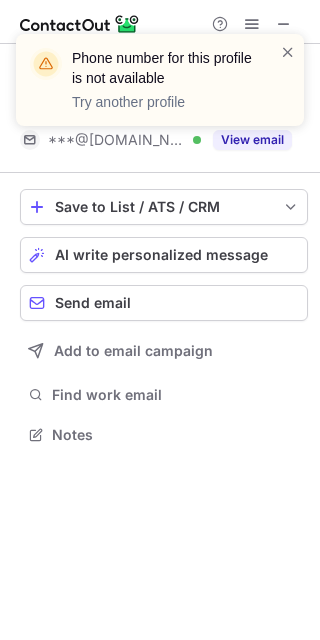 scroll, scrollTop: 421, scrollLeft: 320, axis: both 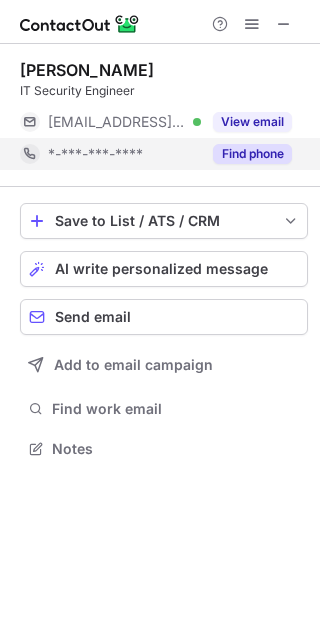 click on "Find phone" at bounding box center [252, 154] 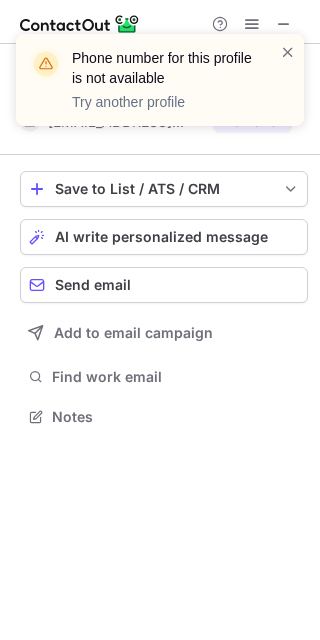 scroll, scrollTop: 403, scrollLeft: 320, axis: both 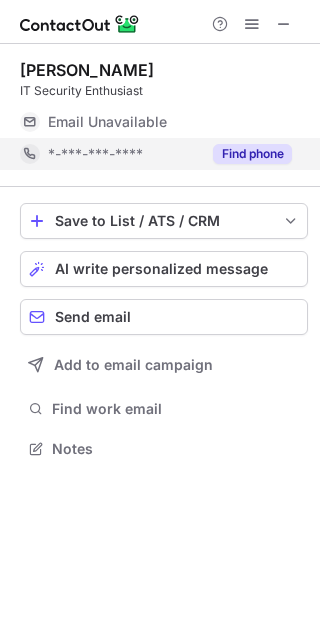 click on "Find phone" at bounding box center [252, 154] 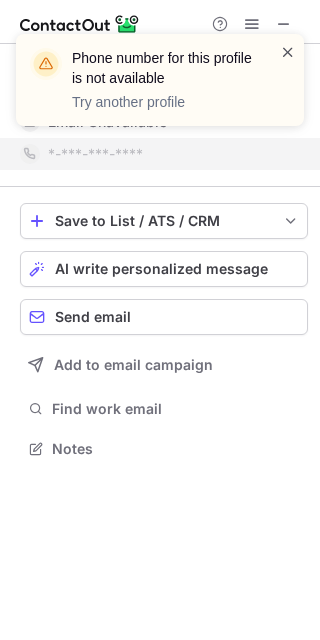 click at bounding box center (288, 52) 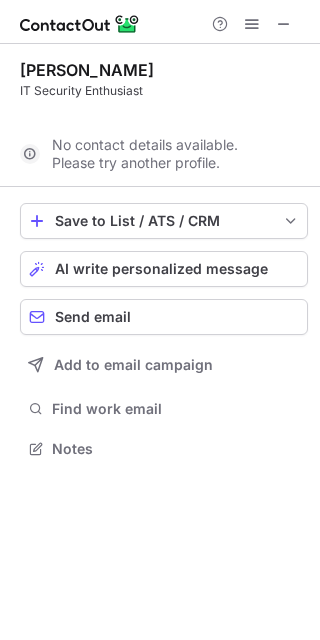 scroll, scrollTop: 403, scrollLeft: 320, axis: both 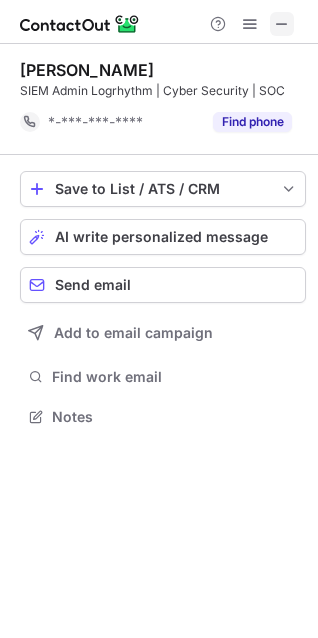 click at bounding box center (282, 24) 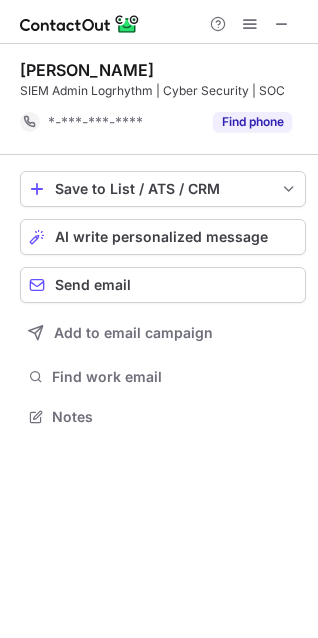 type 